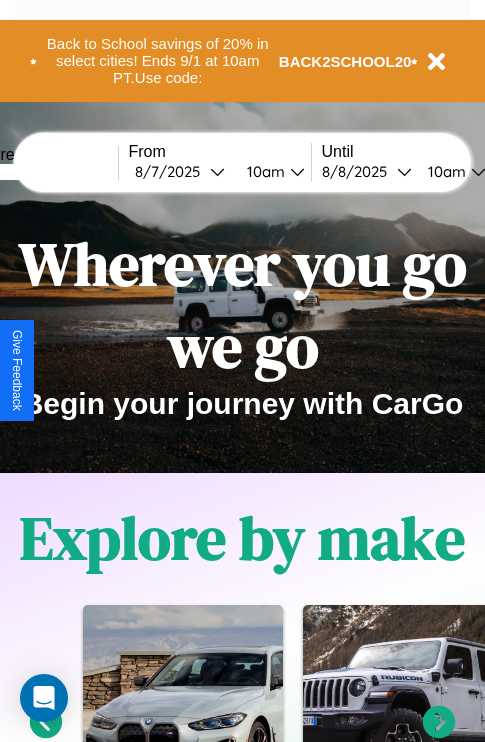 scroll, scrollTop: 308, scrollLeft: 0, axis: vertical 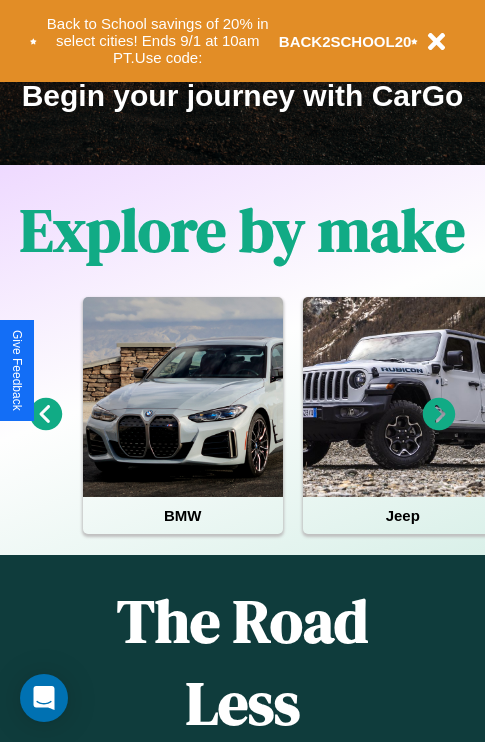 click 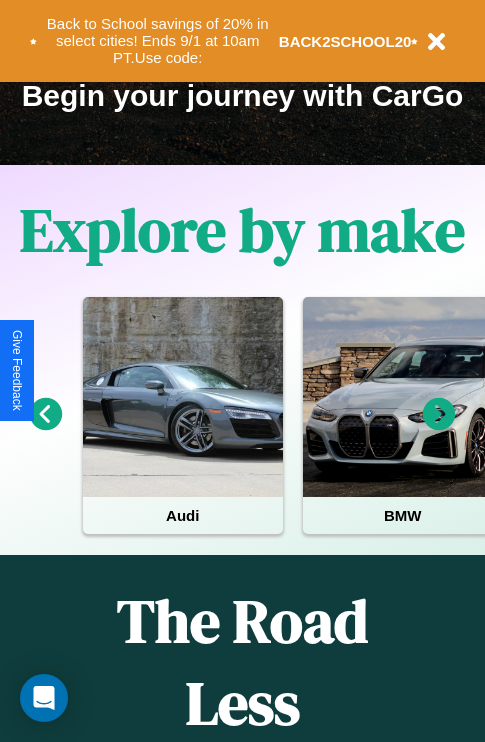click 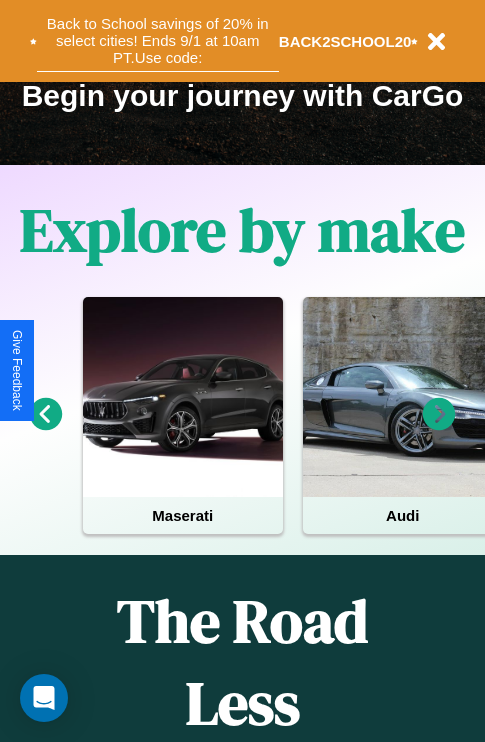 click on "Back to School savings of 20% in select cities! Ends 9/1 at 10am PT.  Use code:" at bounding box center (158, 41) 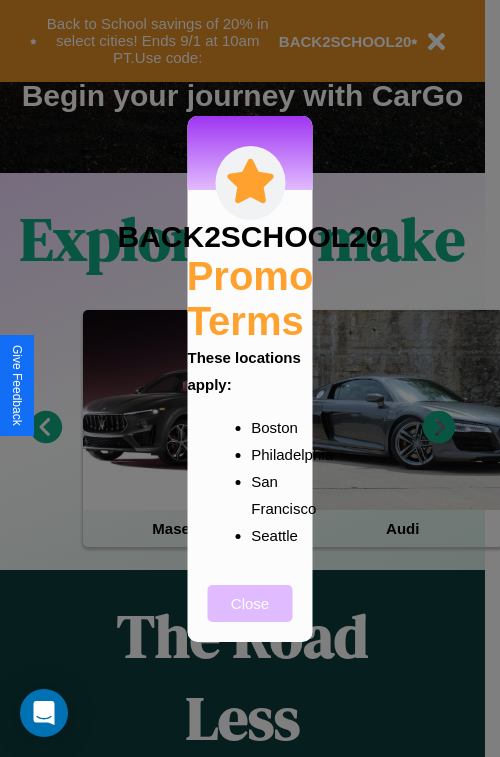 click on "Close" at bounding box center [250, 603] 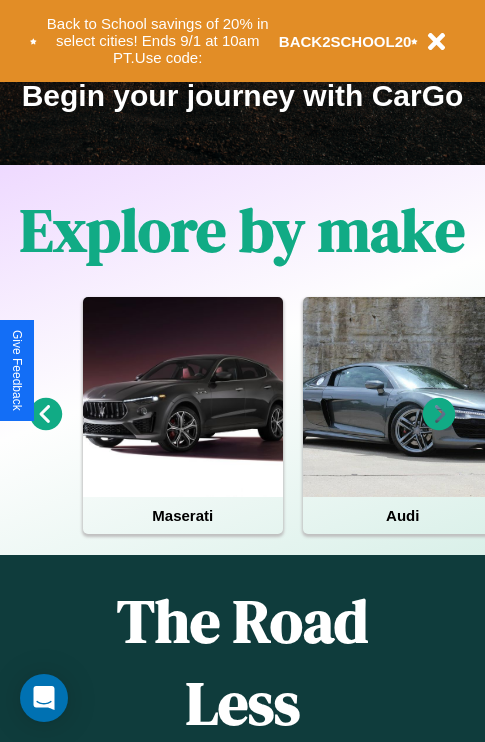 scroll, scrollTop: 0, scrollLeft: 0, axis: both 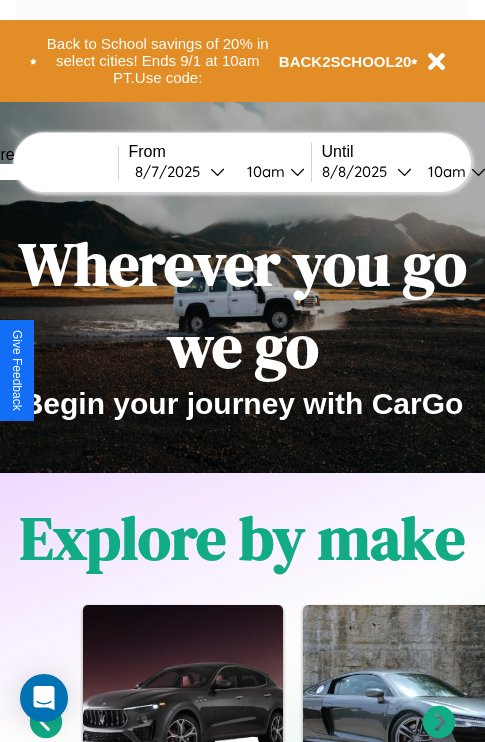 click at bounding box center [43, 172] 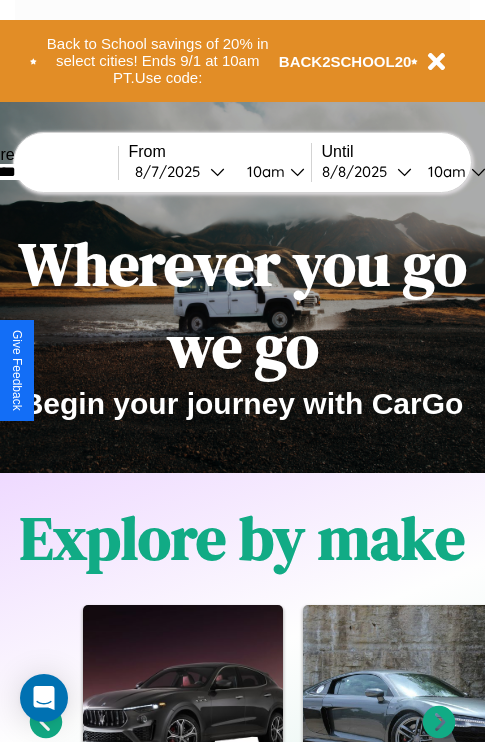 type on "********" 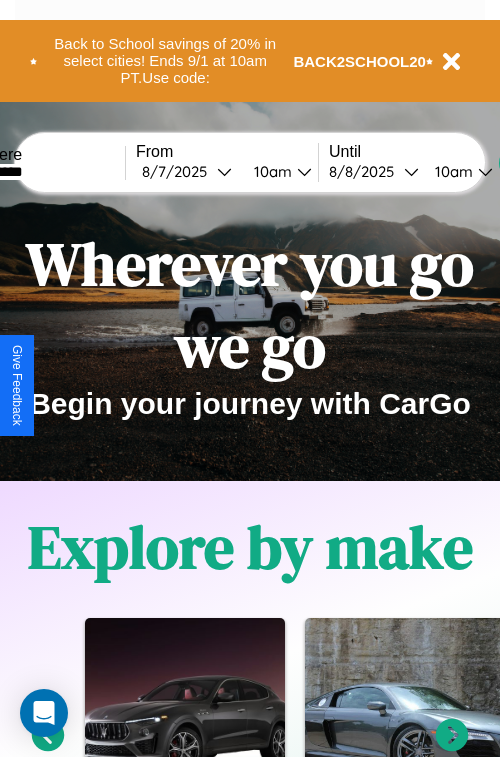select on "*" 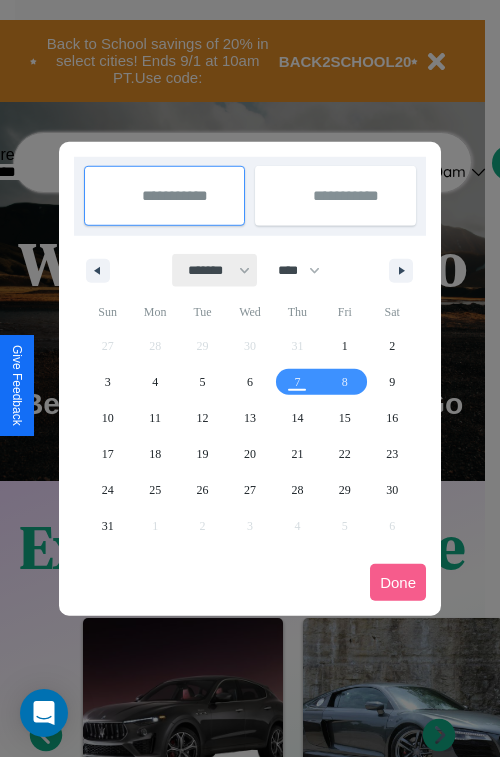 click on "******* ******** ***** ***** *** **** **** ****** ********* ******* ******** ********" at bounding box center (215, 270) 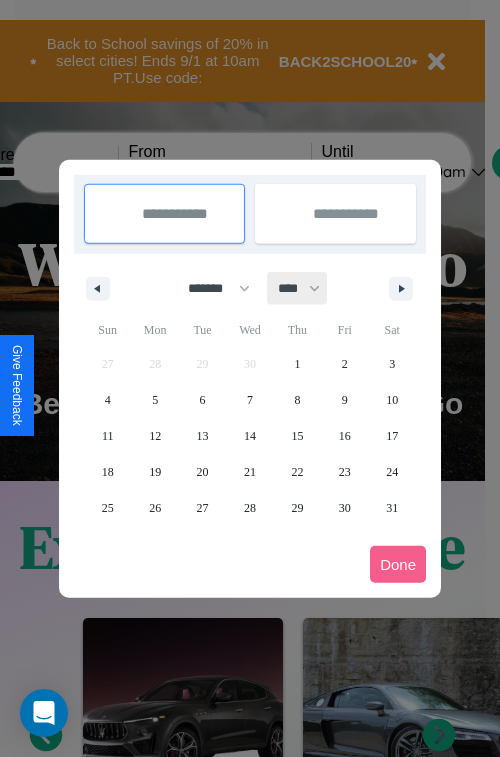 click on "**** **** **** **** **** **** **** **** **** **** **** **** **** **** **** **** **** **** **** **** **** **** **** **** **** **** **** **** **** **** **** **** **** **** **** **** **** **** **** **** **** **** **** **** **** **** **** **** **** **** **** **** **** **** **** **** **** **** **** **** **** **** **** **** **** **** **** **** **** **** **** **** **** **** **** **** **** **** **** **** **** **** **** **** **** **** **** **** **** **** **** **** **** **** **** **** **** **** **** **** **** **** **** **** **** **** **** **** **** **** **** **** **** **** **** **** **** **** **** **** ****" at bounding box center [298, 288] 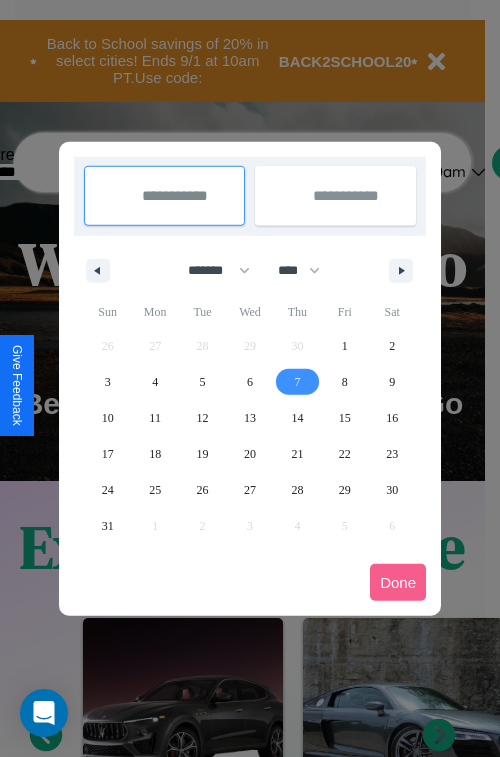 click on "7" at bounding box center (297, 382) 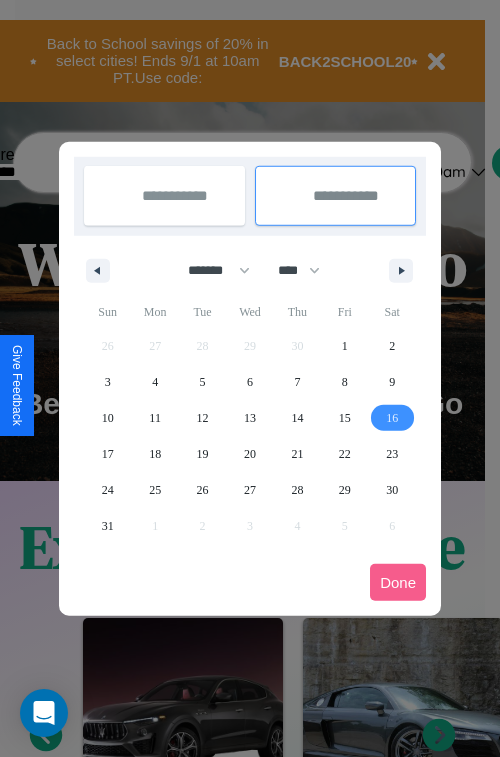click on "16" at bounding box center [392, 418] 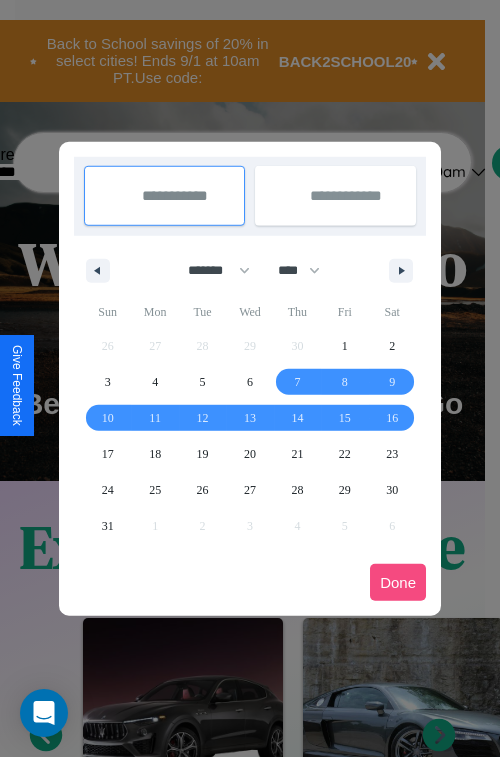 click on "Done" at bounding box center [398, 582] 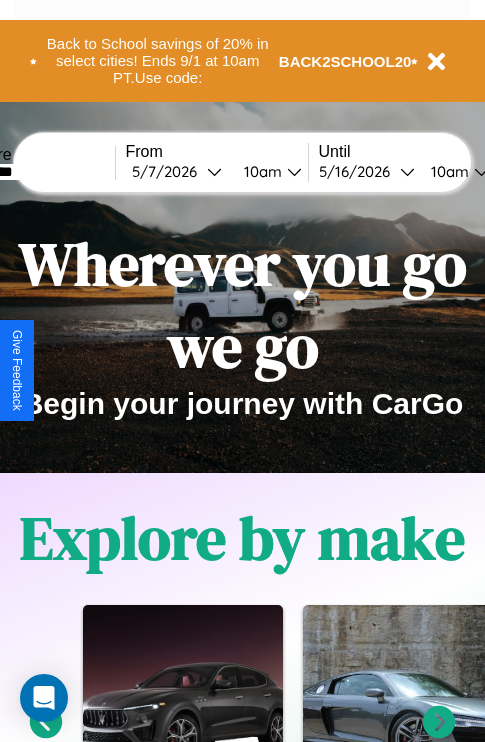 click on "10am" at bounding box center (260, 171) 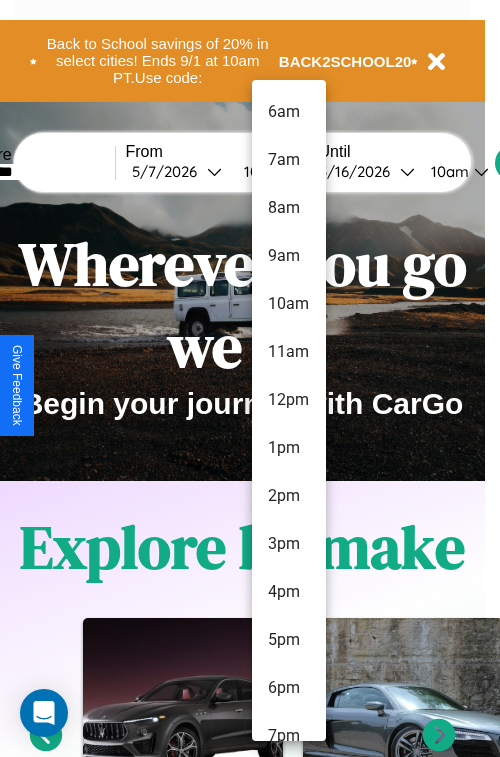 click on "10am" at bounding box center (289, 304) 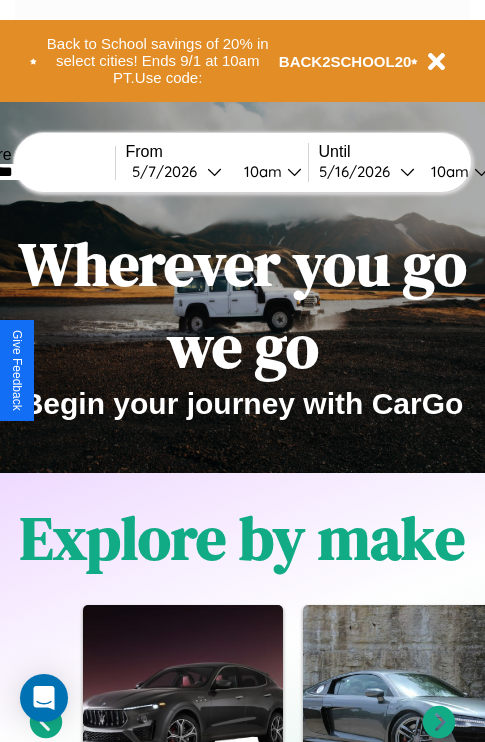 scroll, scrollTop: 0, scrollLeft: 71, axis: horizontal 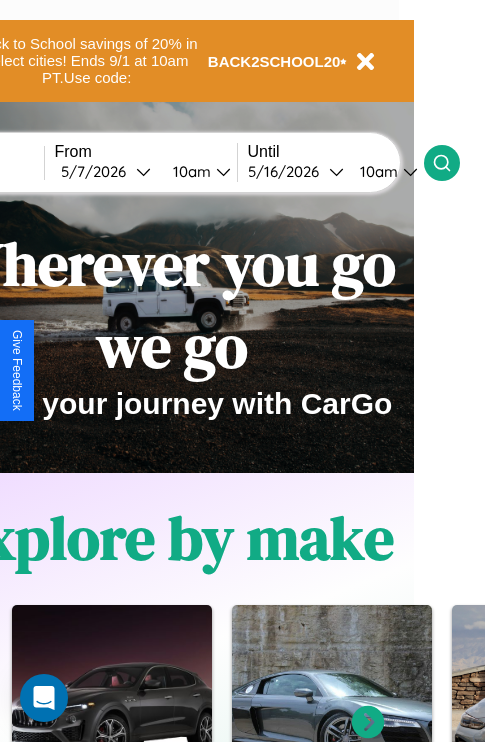 click 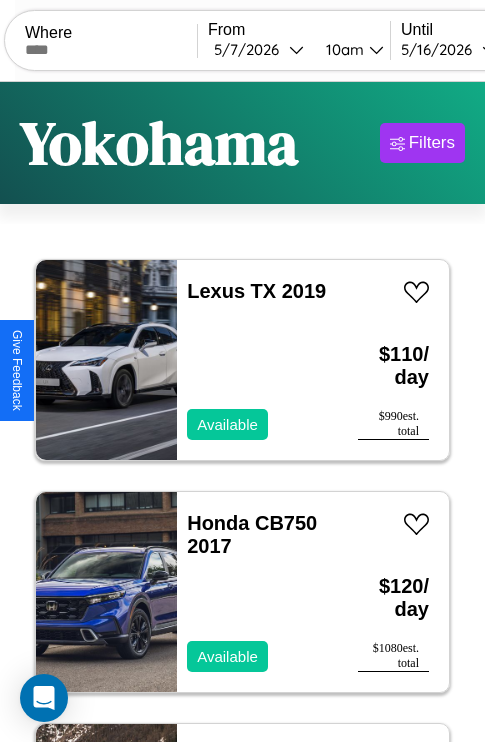 scroll, scrollTop: 79, scrollLeft: 0, axis: vertical 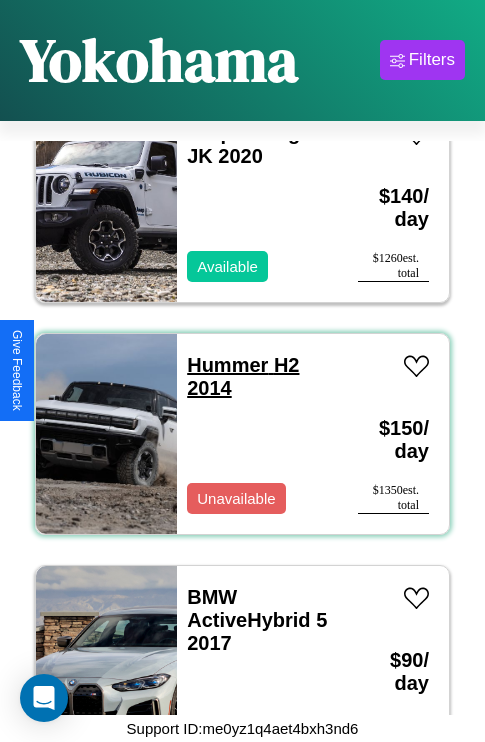 click on "Hummer   H2   2014" at bounding box center (243, 376) 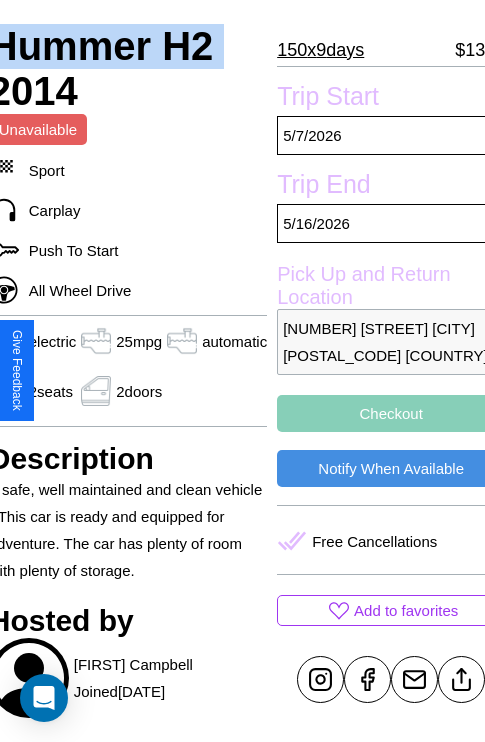 scroll, scrollTop: 498, scrollLeft: 96, axis: both 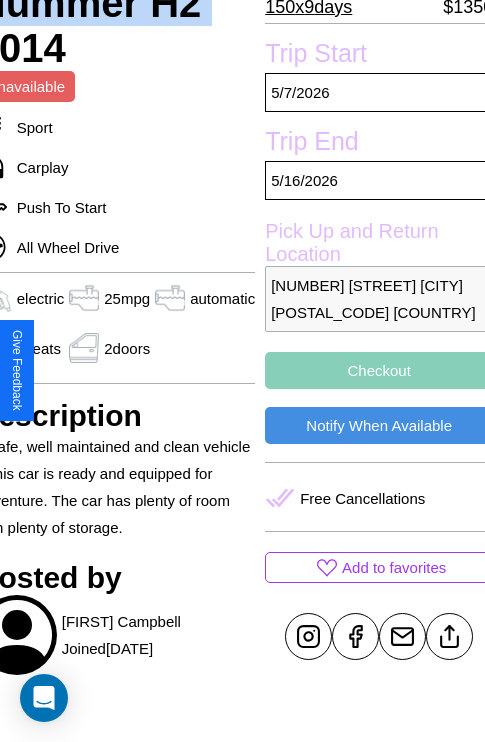 click on "Checkout" at bounding box center [379, 370] 